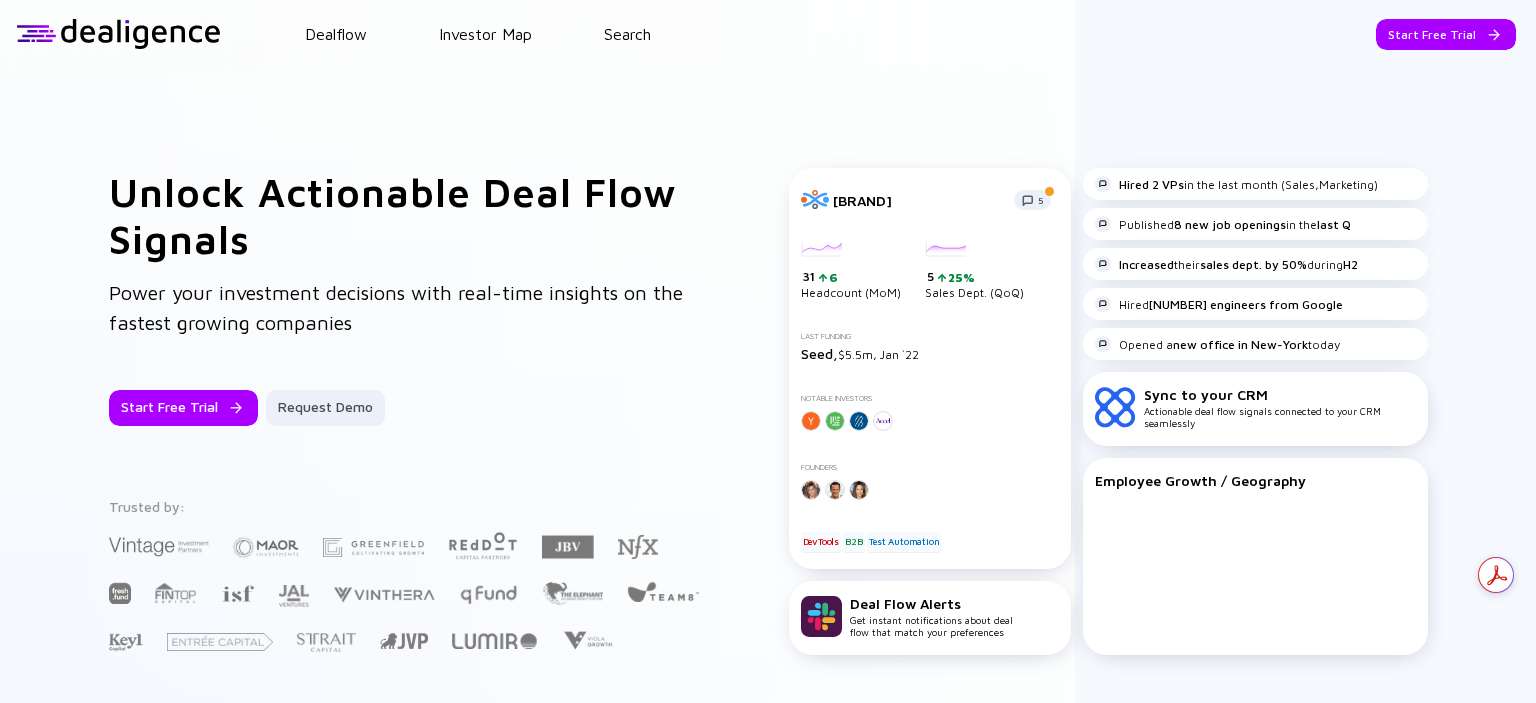 scroll, scrollTop: 0, scrollLeft: 0, axis: both 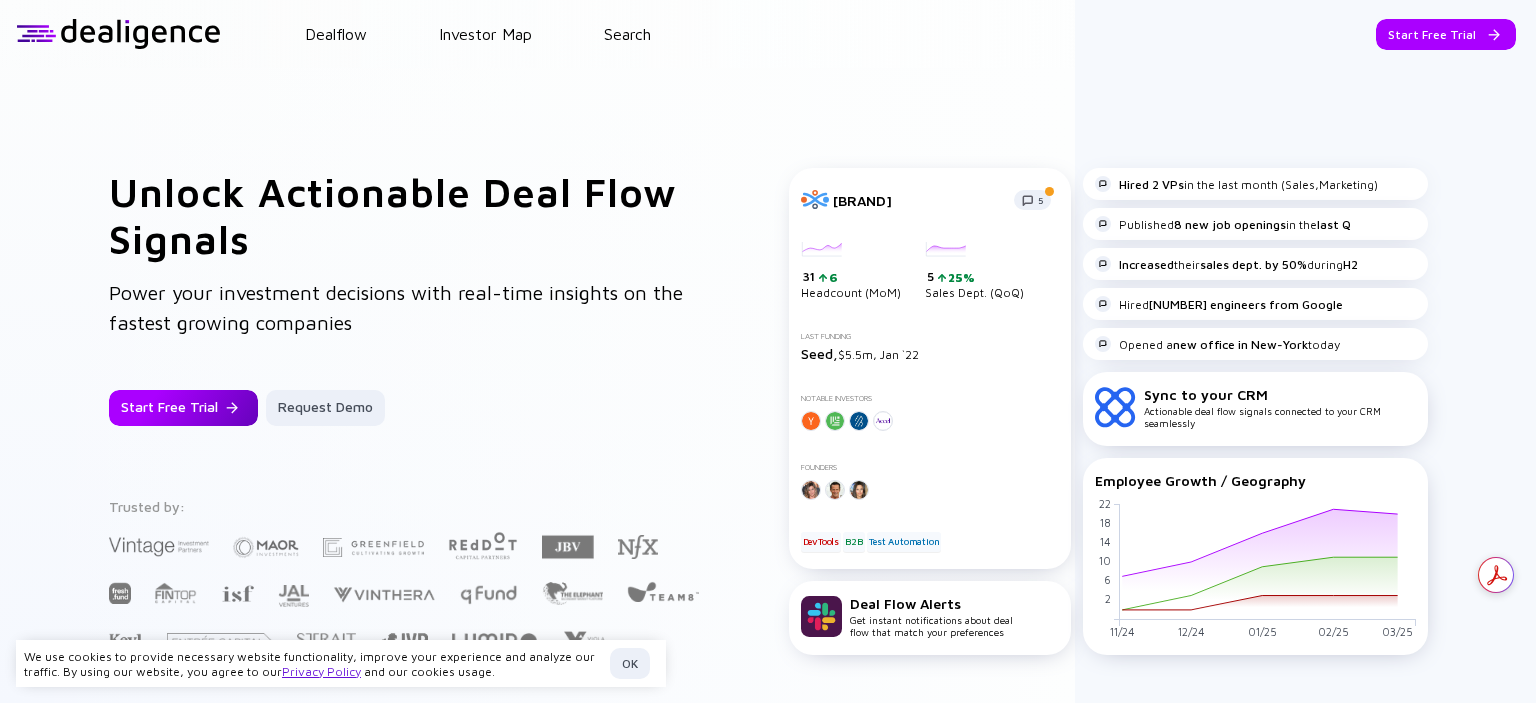 click on "Start Free Trial" at bounding box center (183, 408) 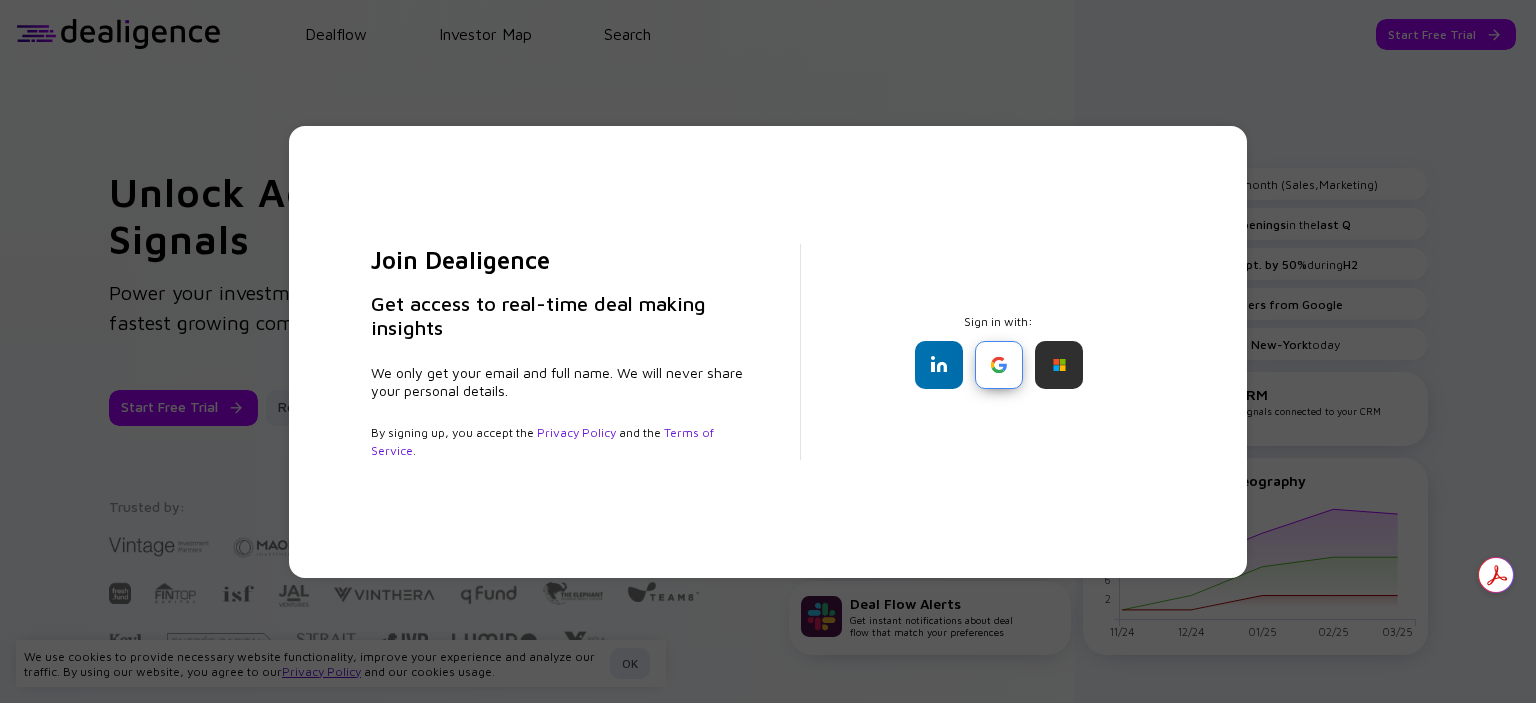 click at bounding box center [999, 365] 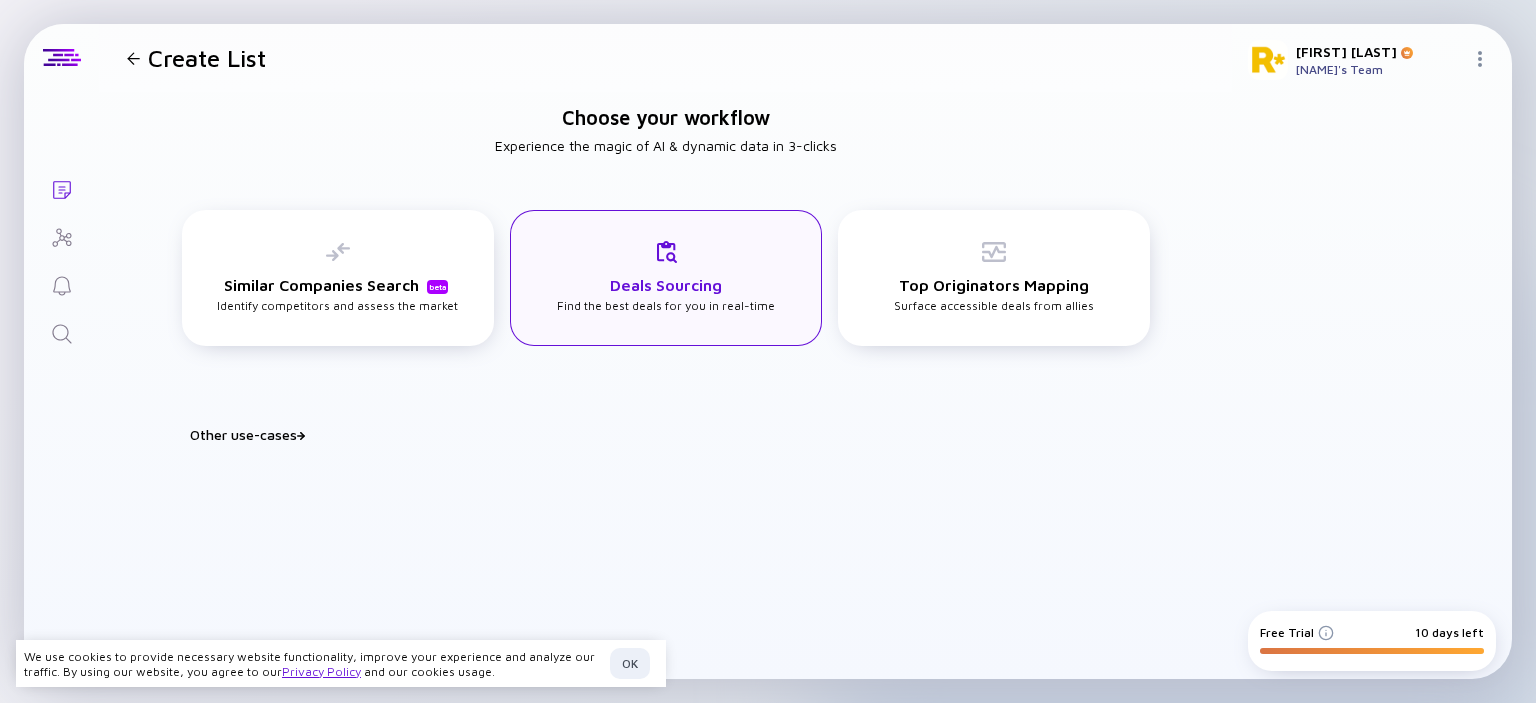 click on "Deals Sourcing Find the best deals for you in real-time" at bounding box center [337, 276] 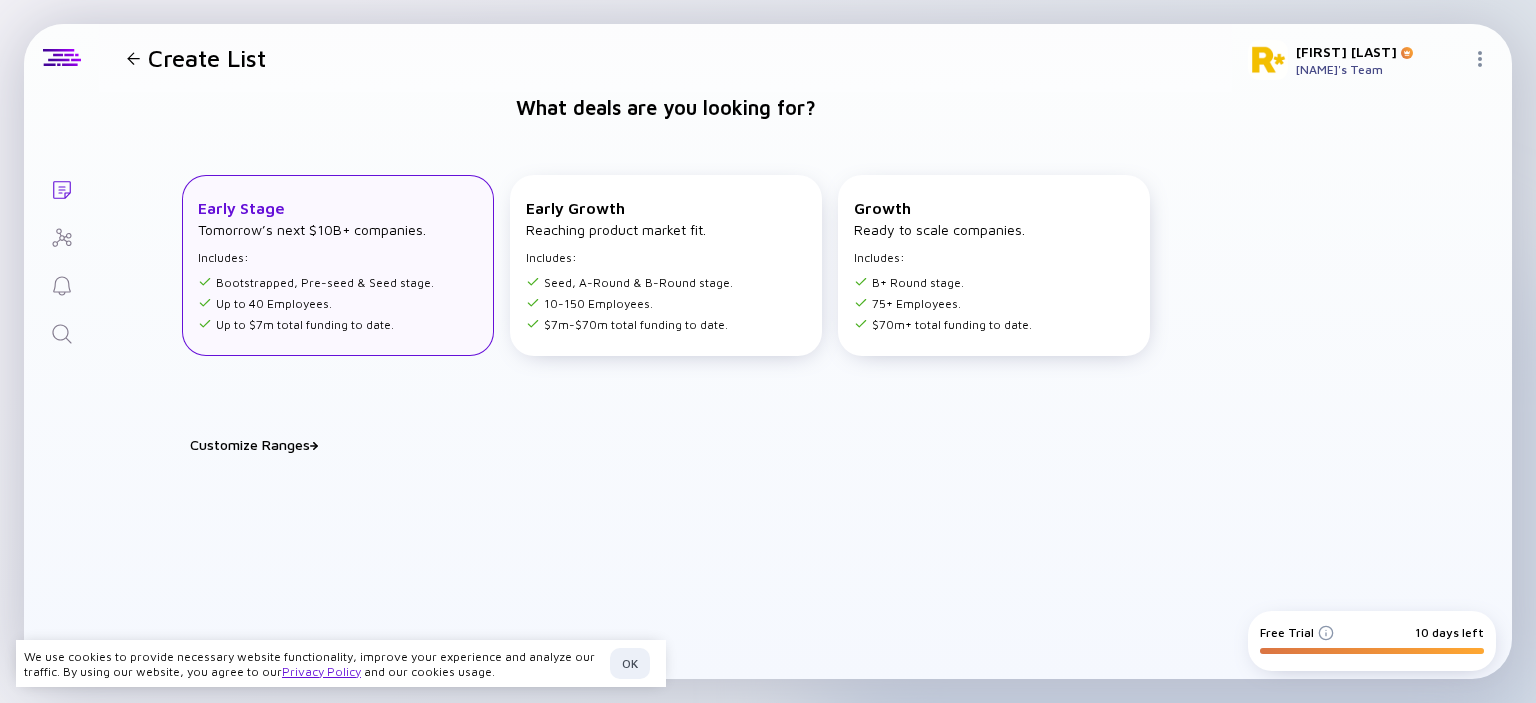 click on "Bootstrapped, Pre-seed & Seed stage." at bounding box center (316, 282) 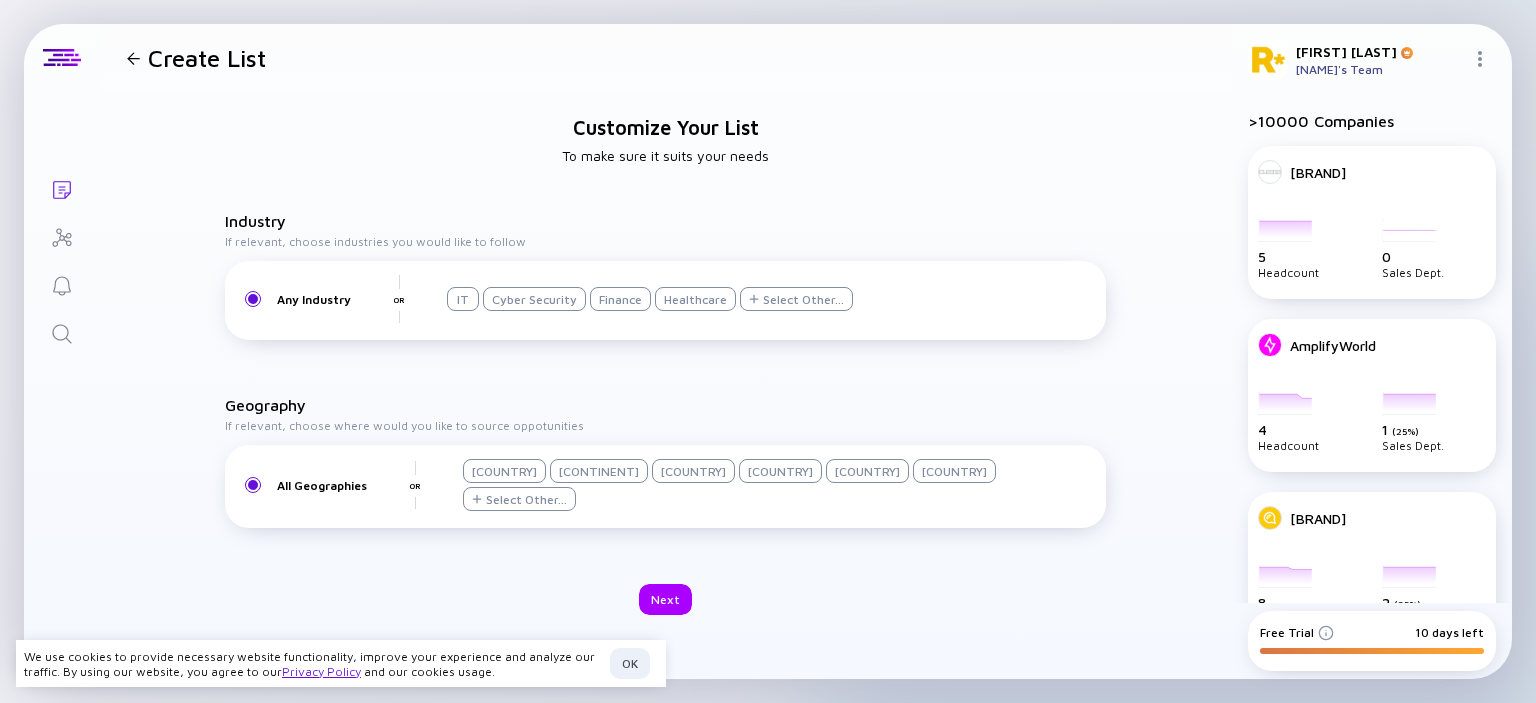 click on "Select Other..." at bounding box center [803, 299] 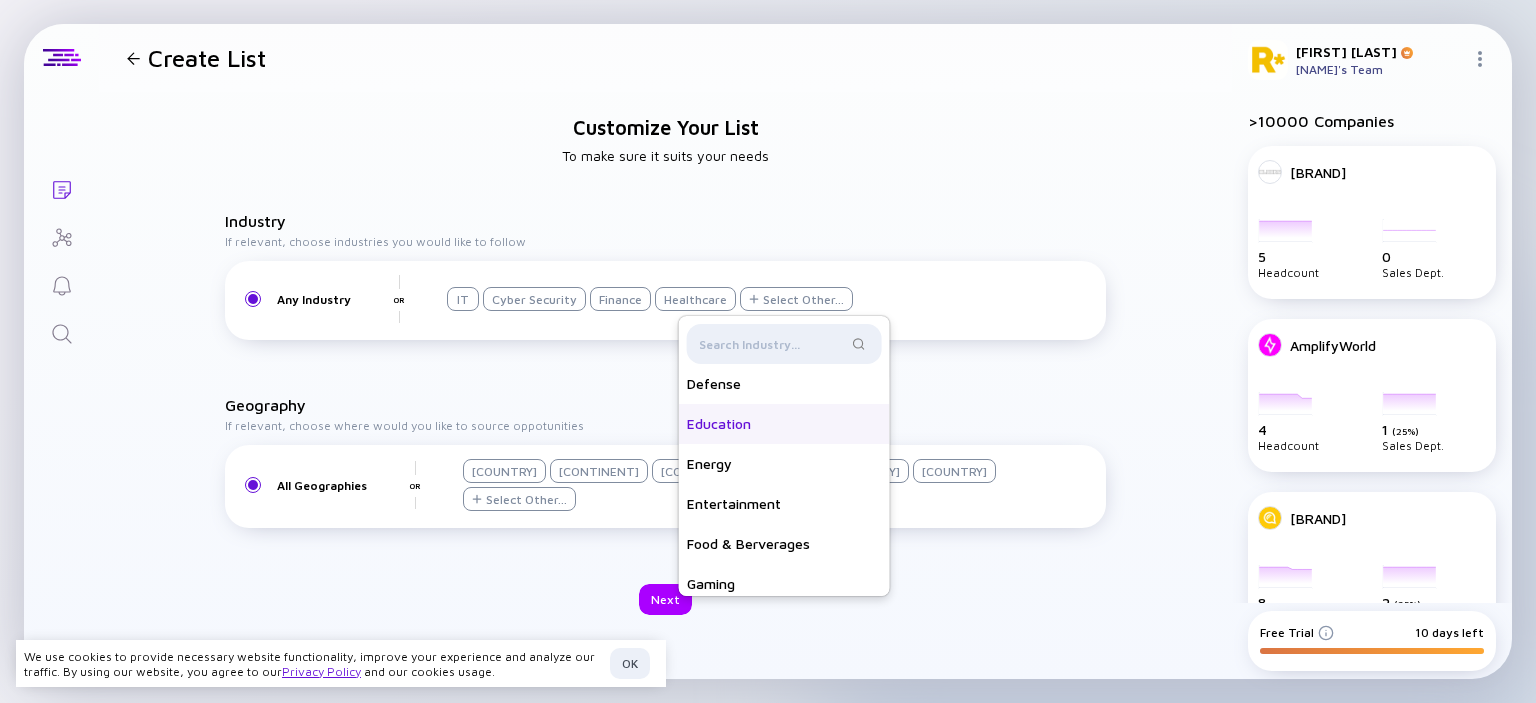 scroll, scrollTop: 300, scrollLeft: 0, axis: vertical 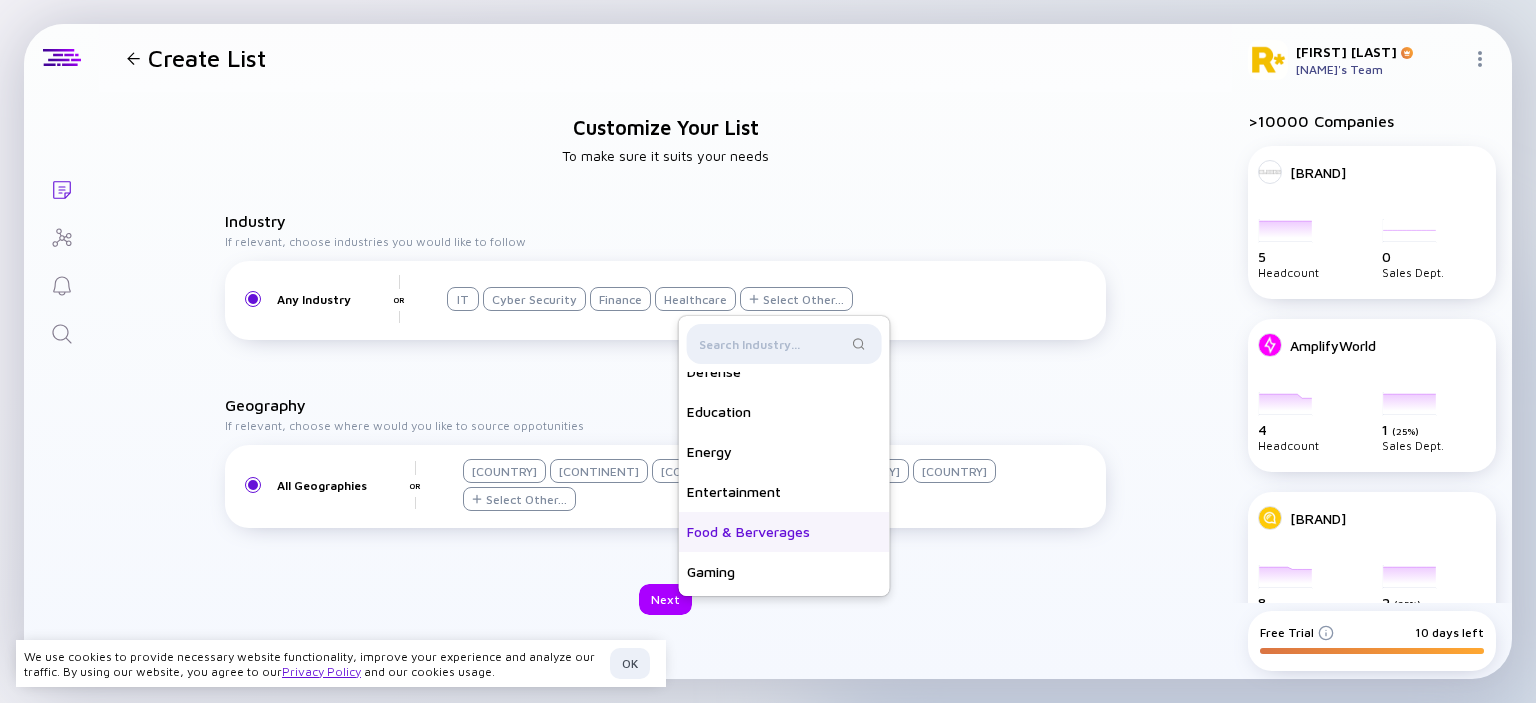 click on "Food & Berverages" at bounding box center (784, 532) 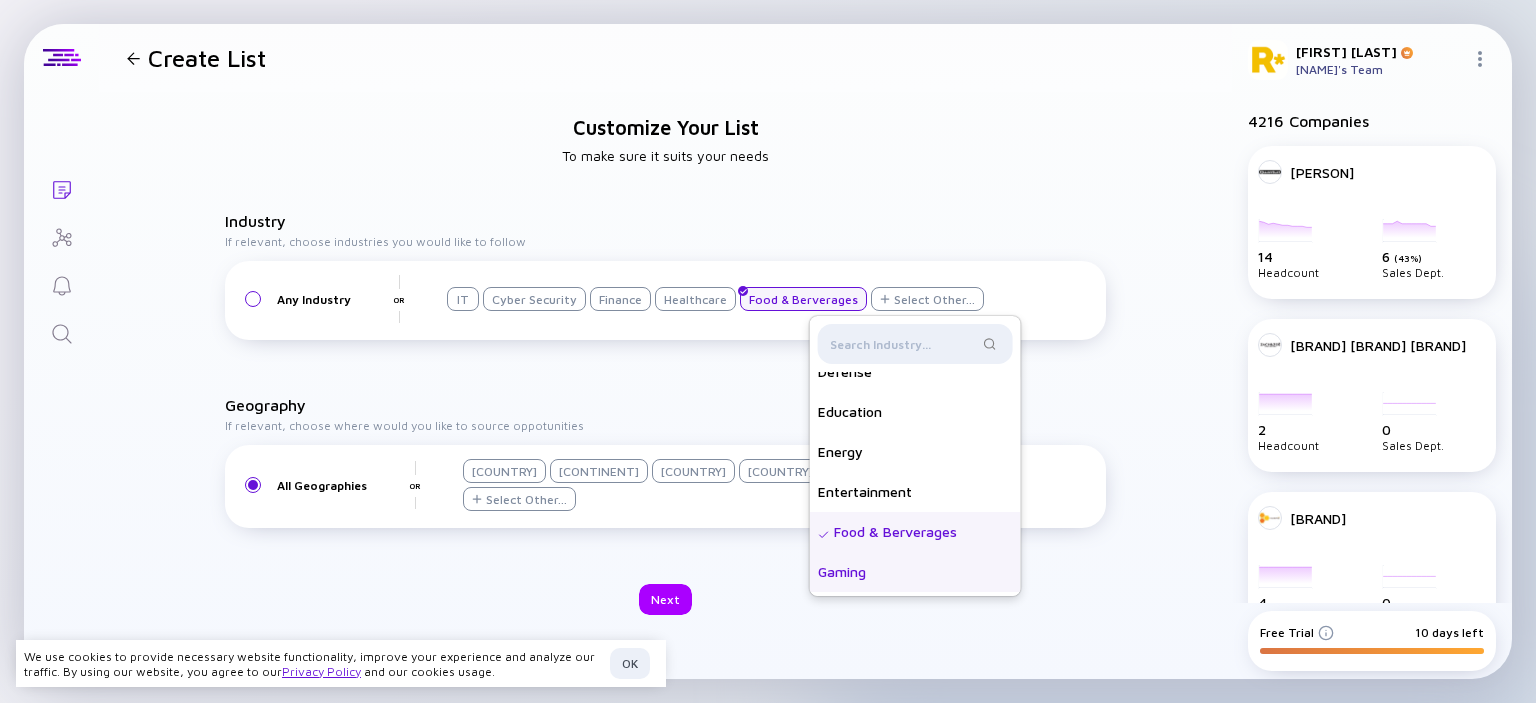 scroll, scrollTop: 0, scrollLeft: 0, axis: both 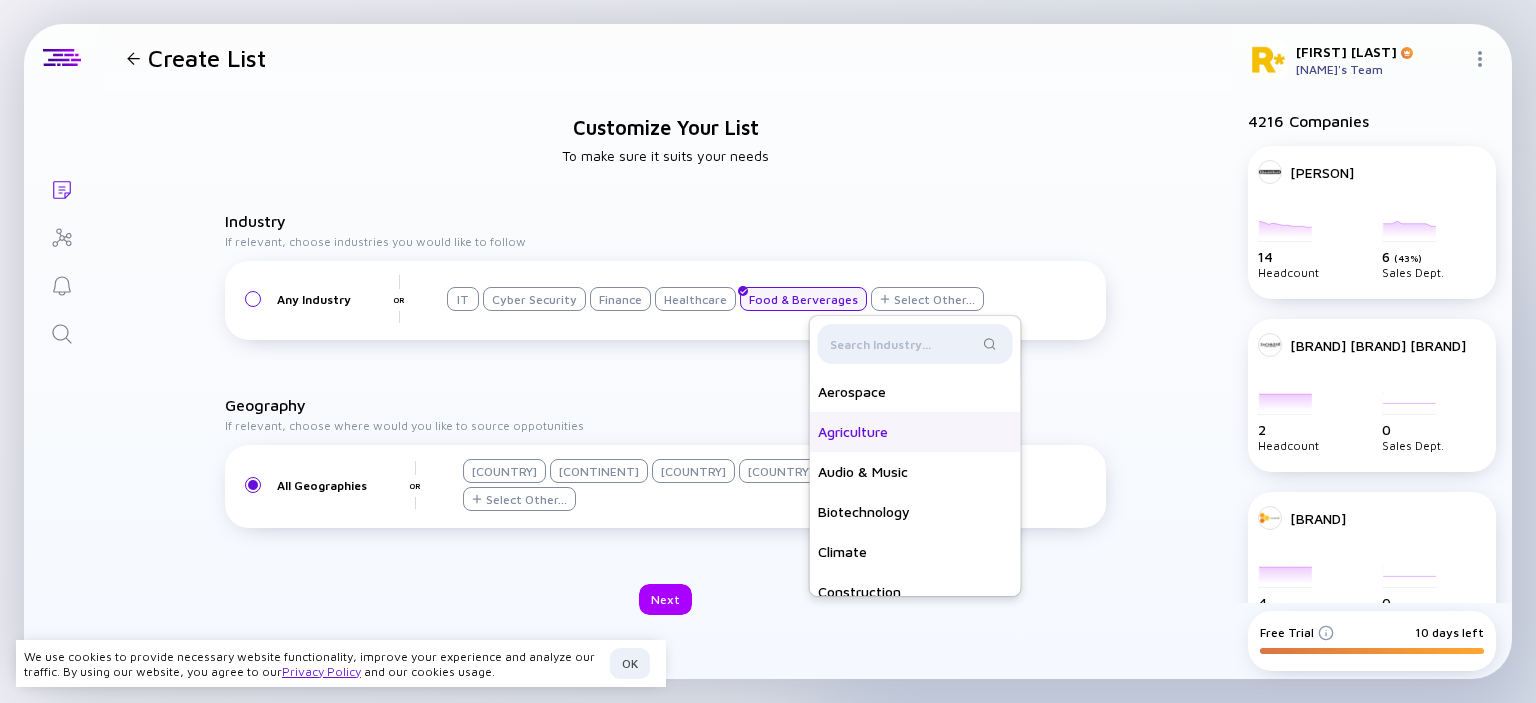 click on "Agriculture" at bounding box center [915, 432] 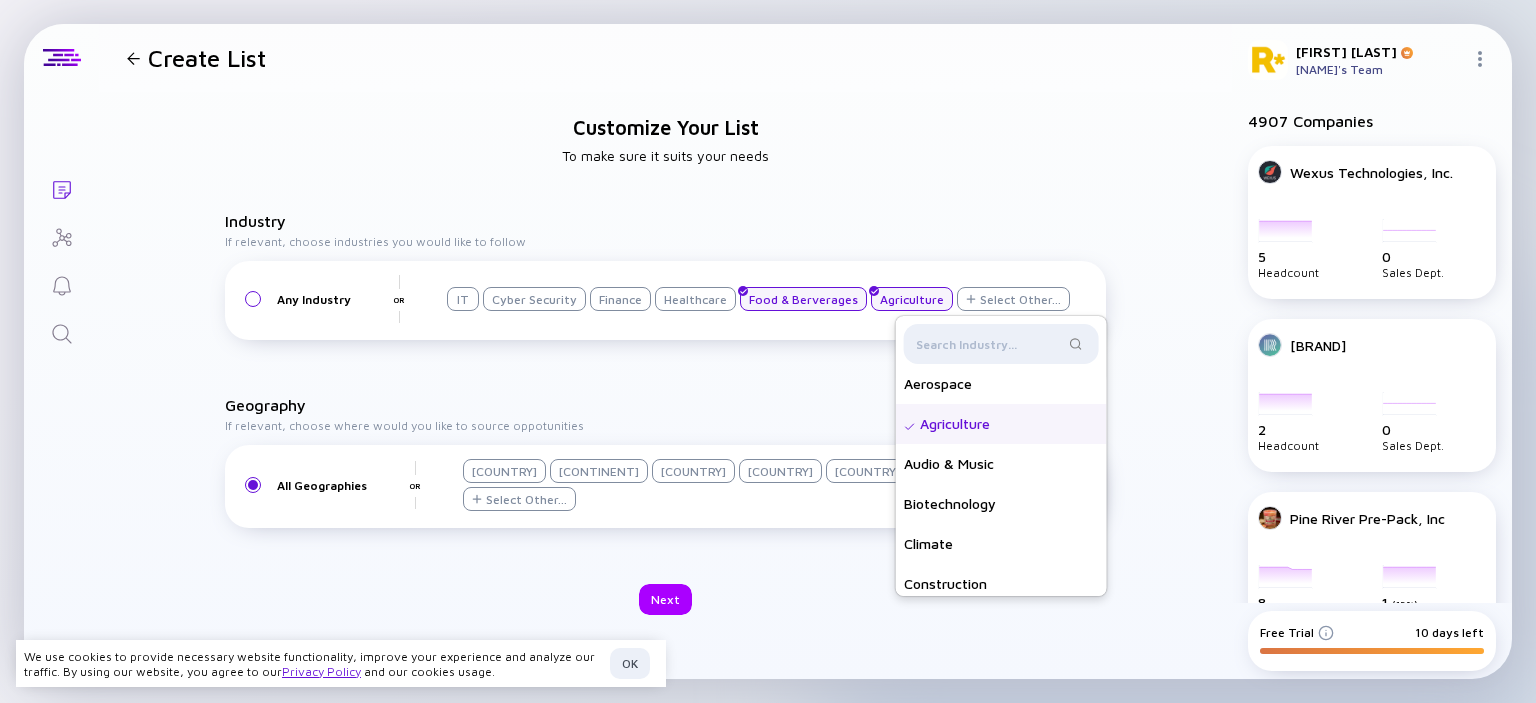 scroll, scrollTop: 0, scrollLeft: 0, axis: both 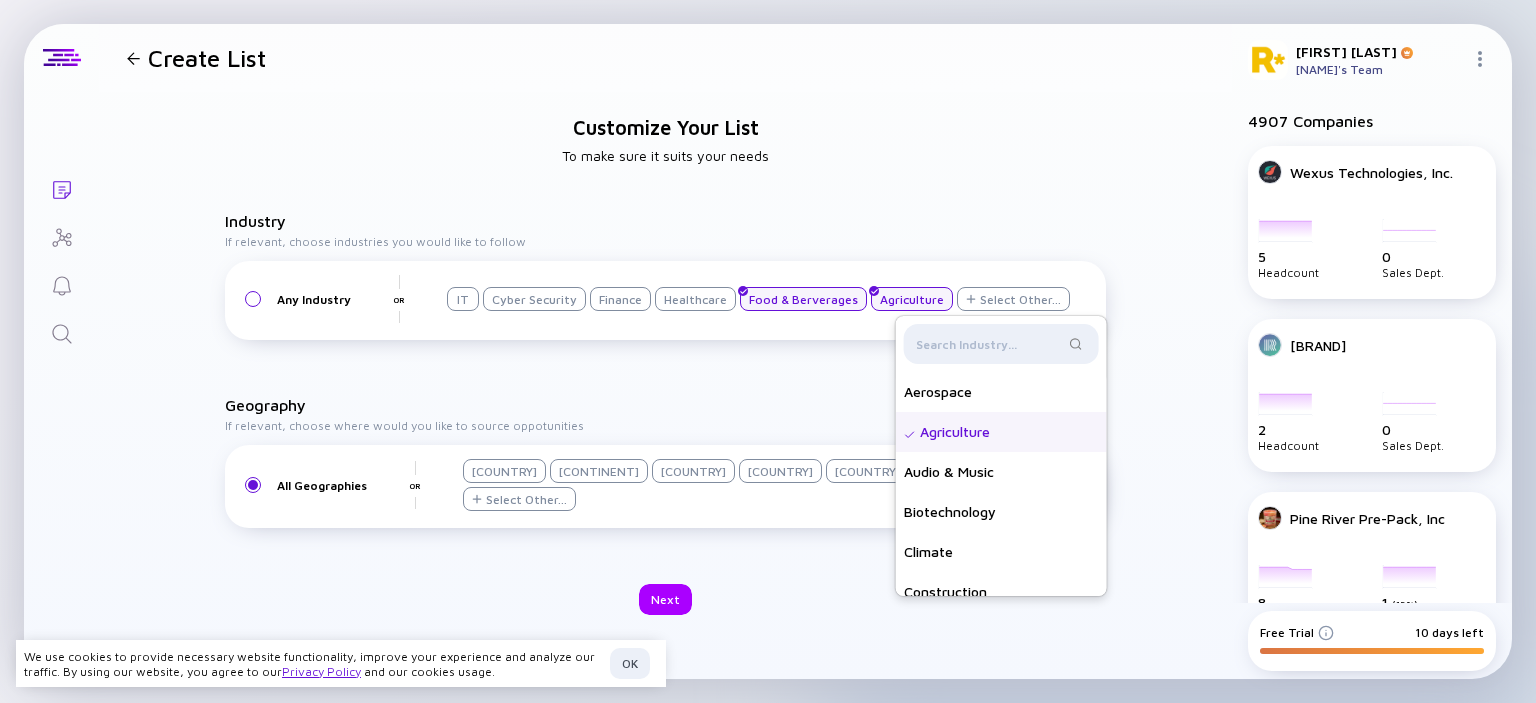 click on "If relevant, choose where would you like to source oppotunities All Geographies OR [COUNTRY] [CONTINENT] [COUNTRY] [COUNTRY] [COUNTRY] Select Other..." at bounding box center [665, 374] 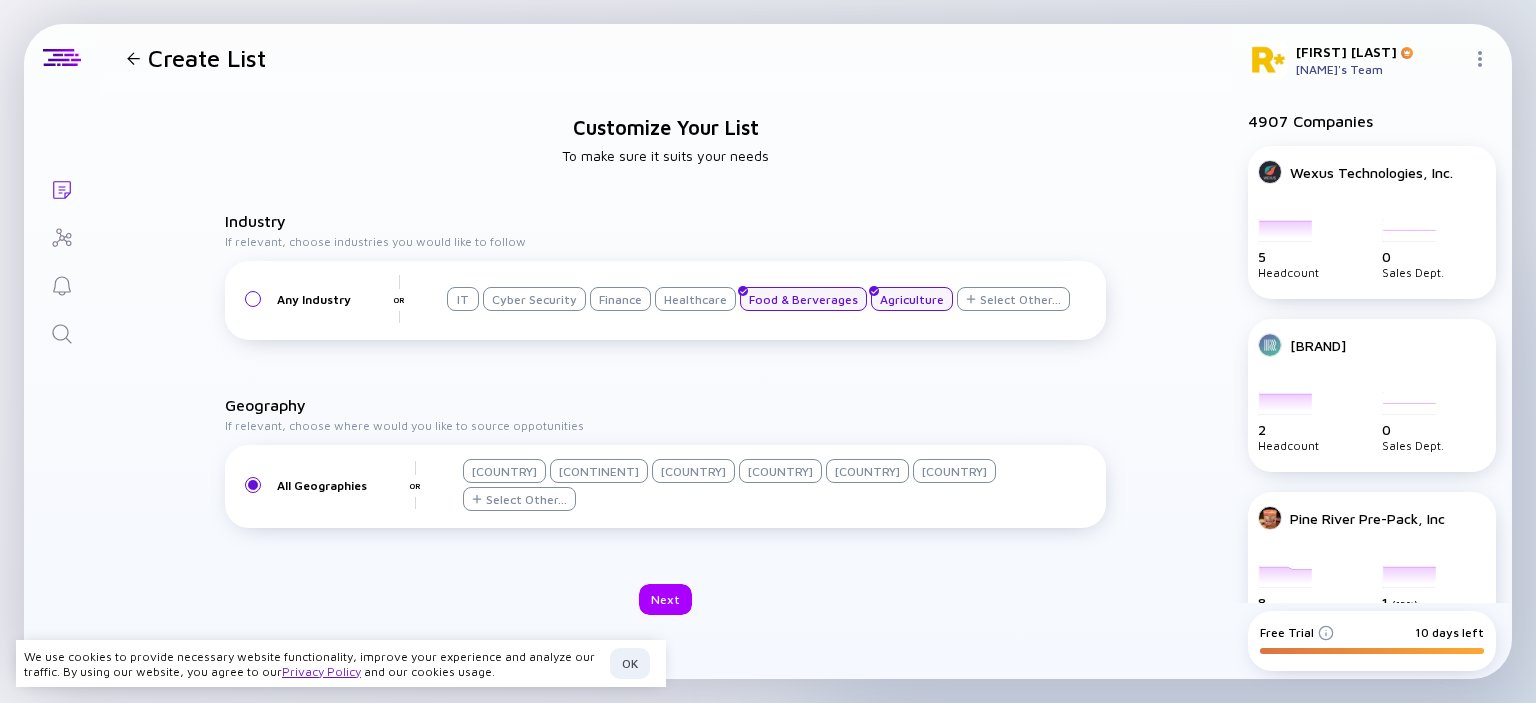 click on "[COUNTRY]" at bounding box center [695, 299] 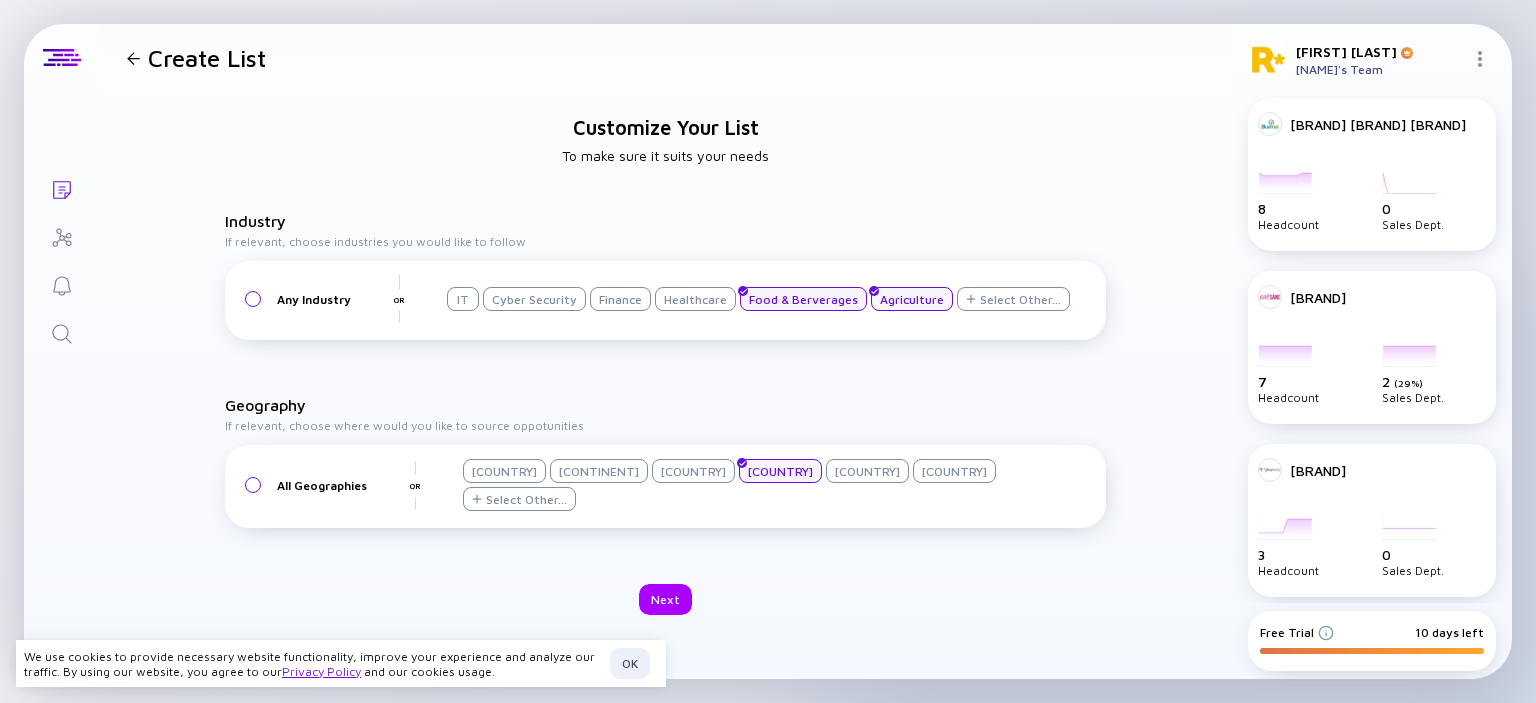 scroll, scrollTop: 0, scrollLeft: 0, axis: both 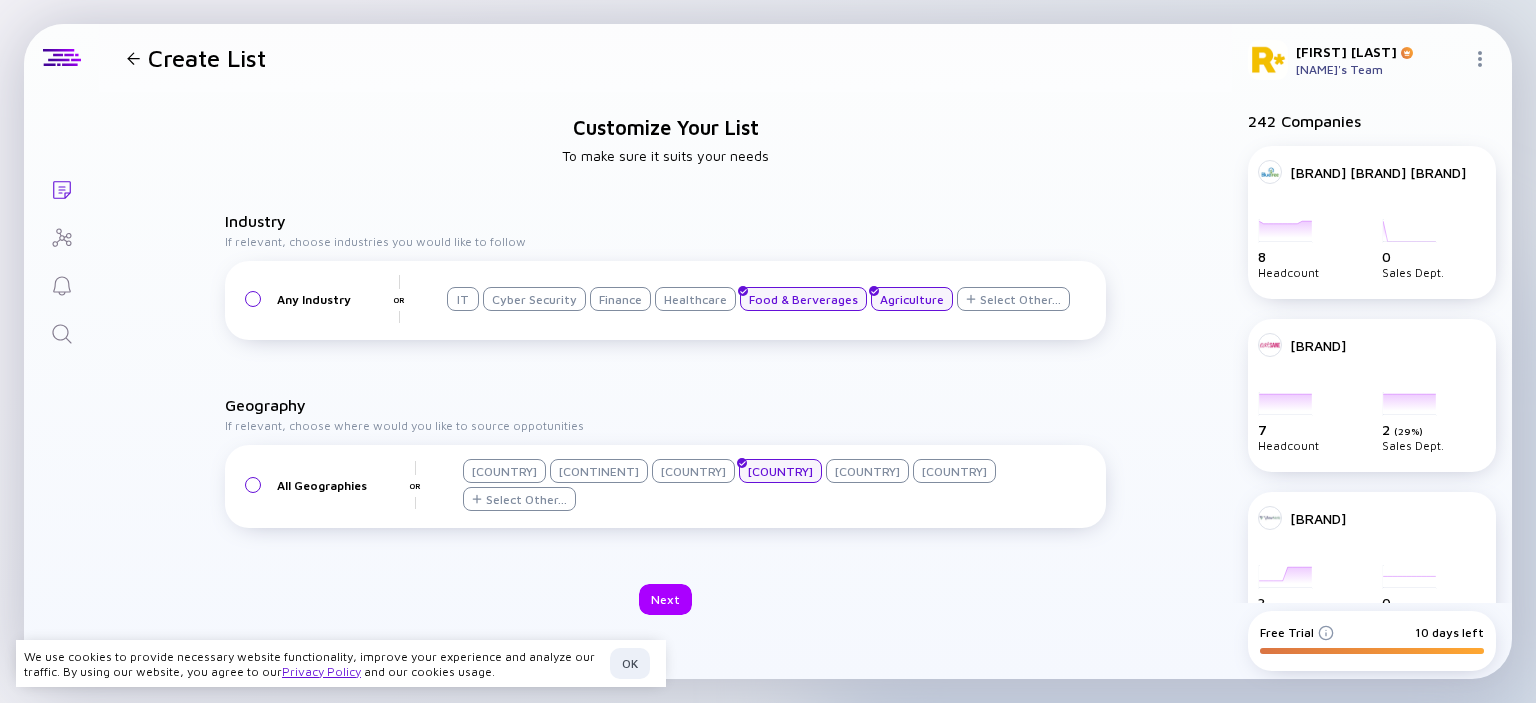 click at bounding box center (133, 58) 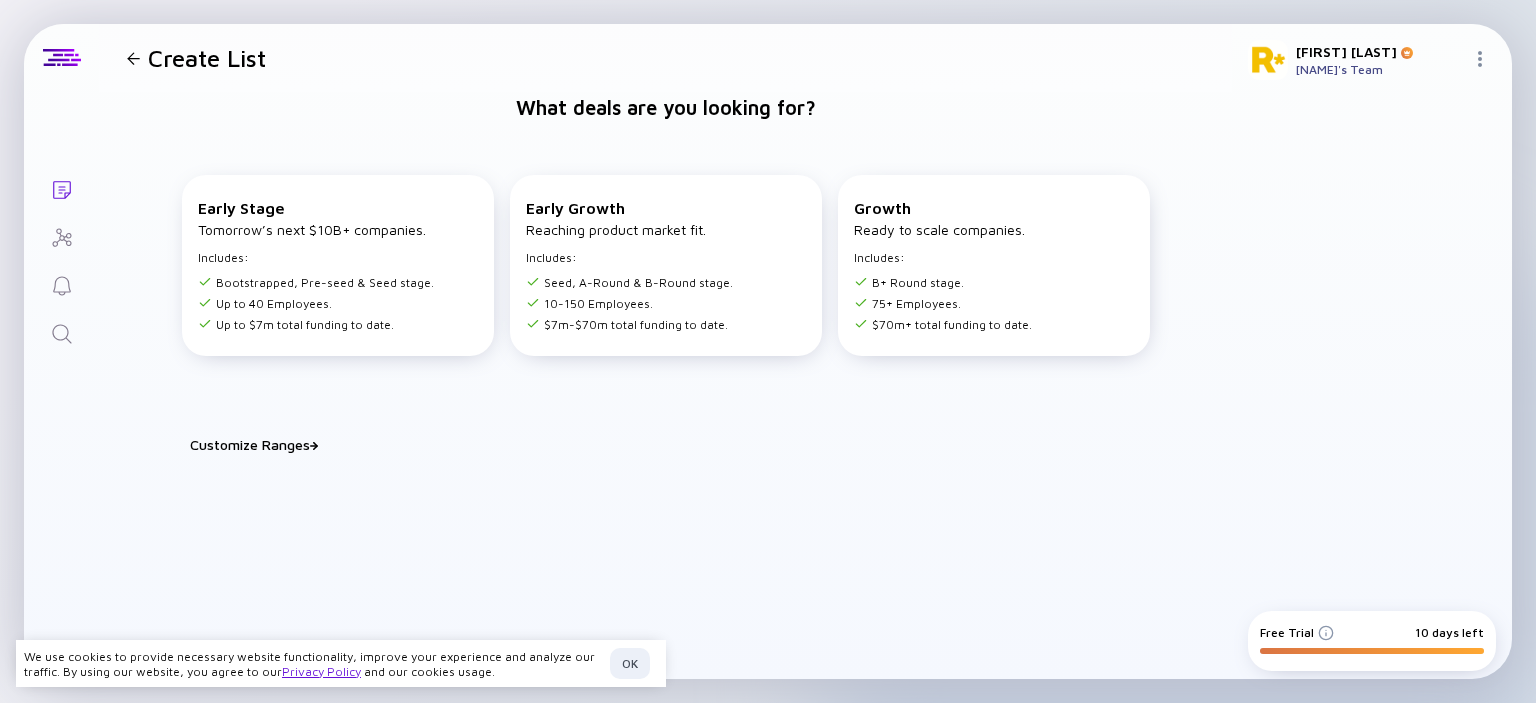 click at bounding box center [133, 58] 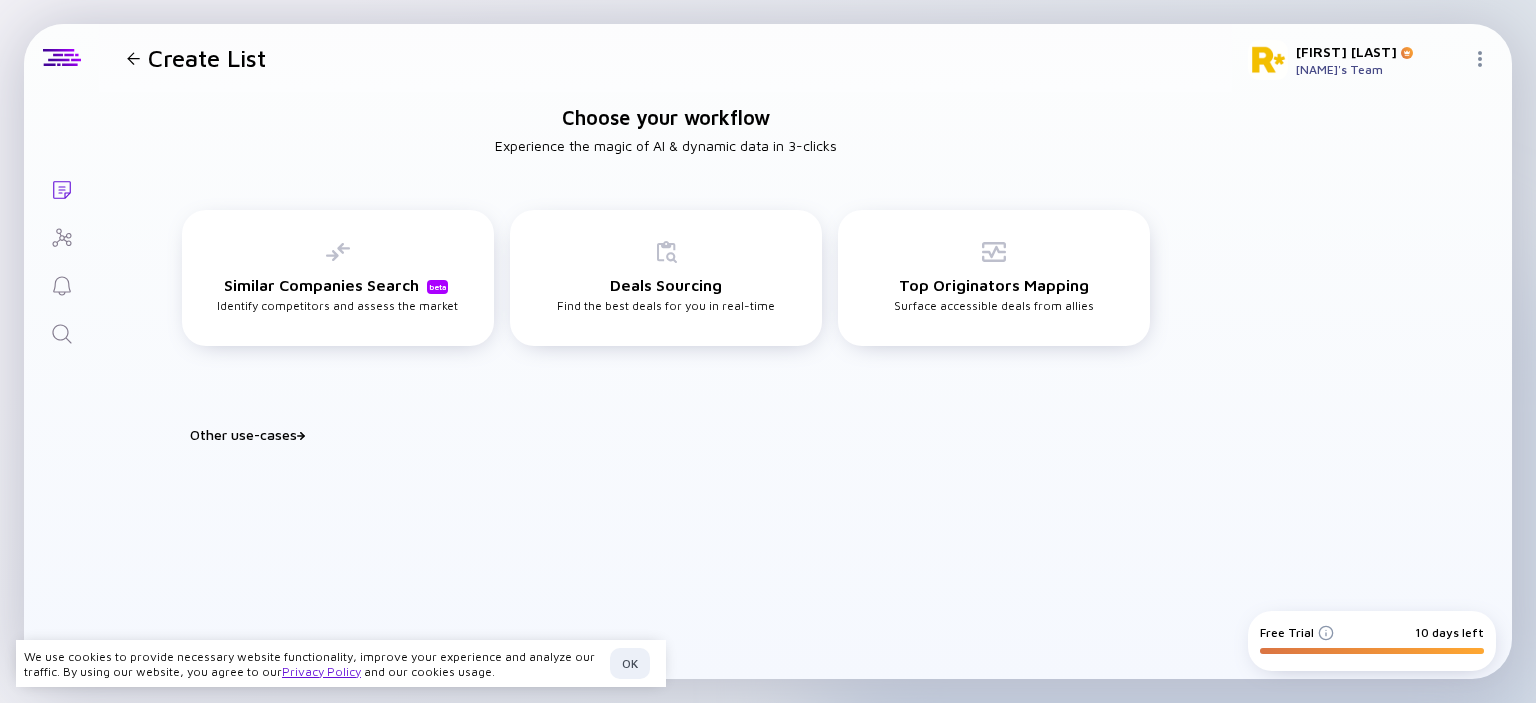click at bounding box center (133, 58) 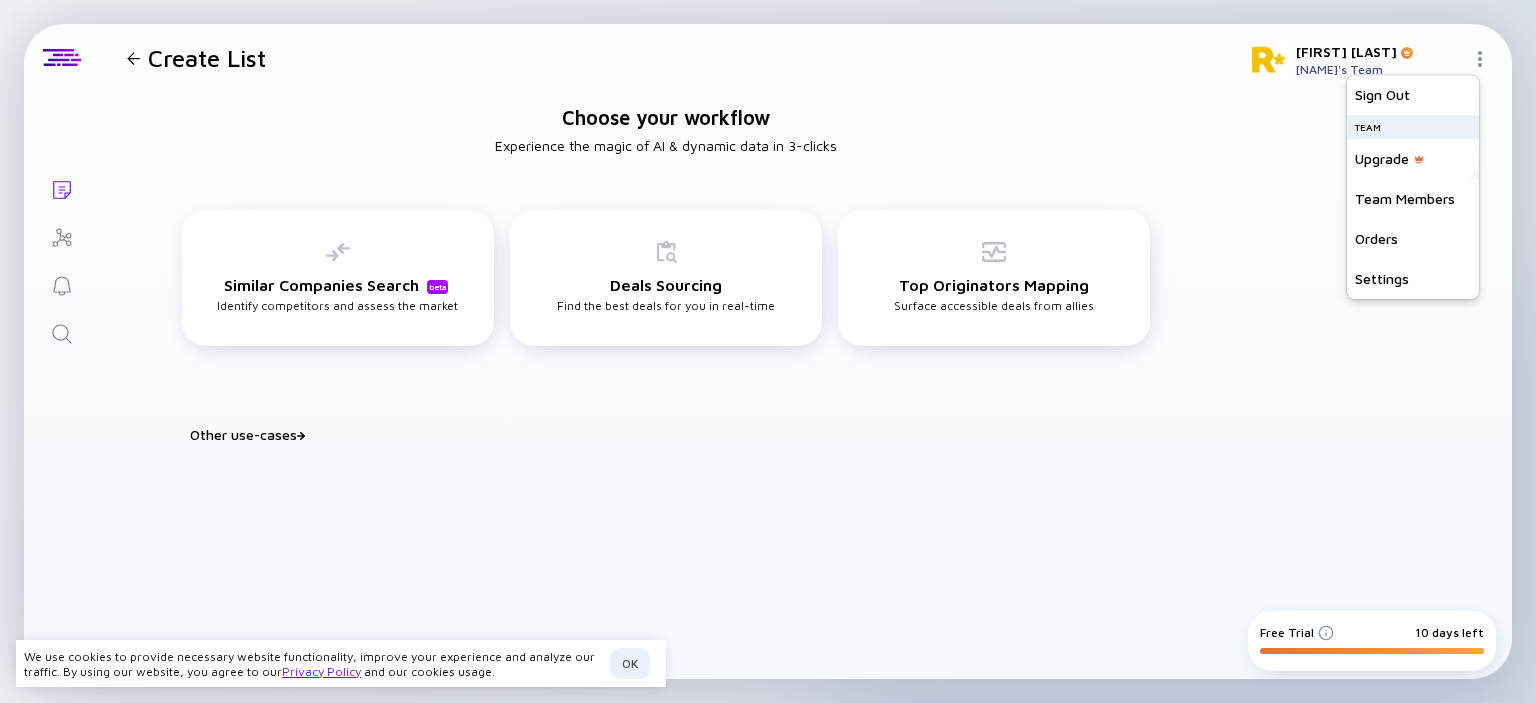 click at bounding box center (1480, 59) 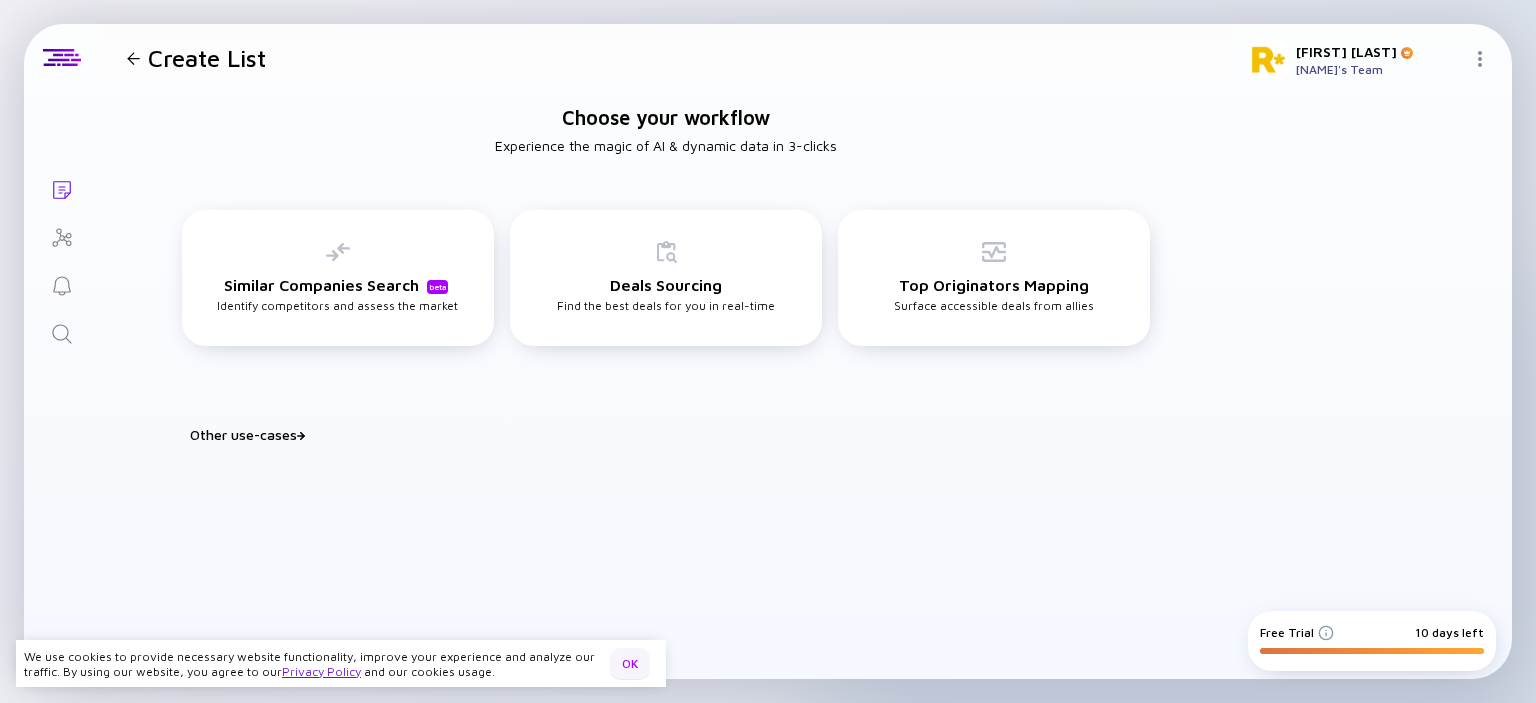 click on "OK" at bounding box center [630, 663] 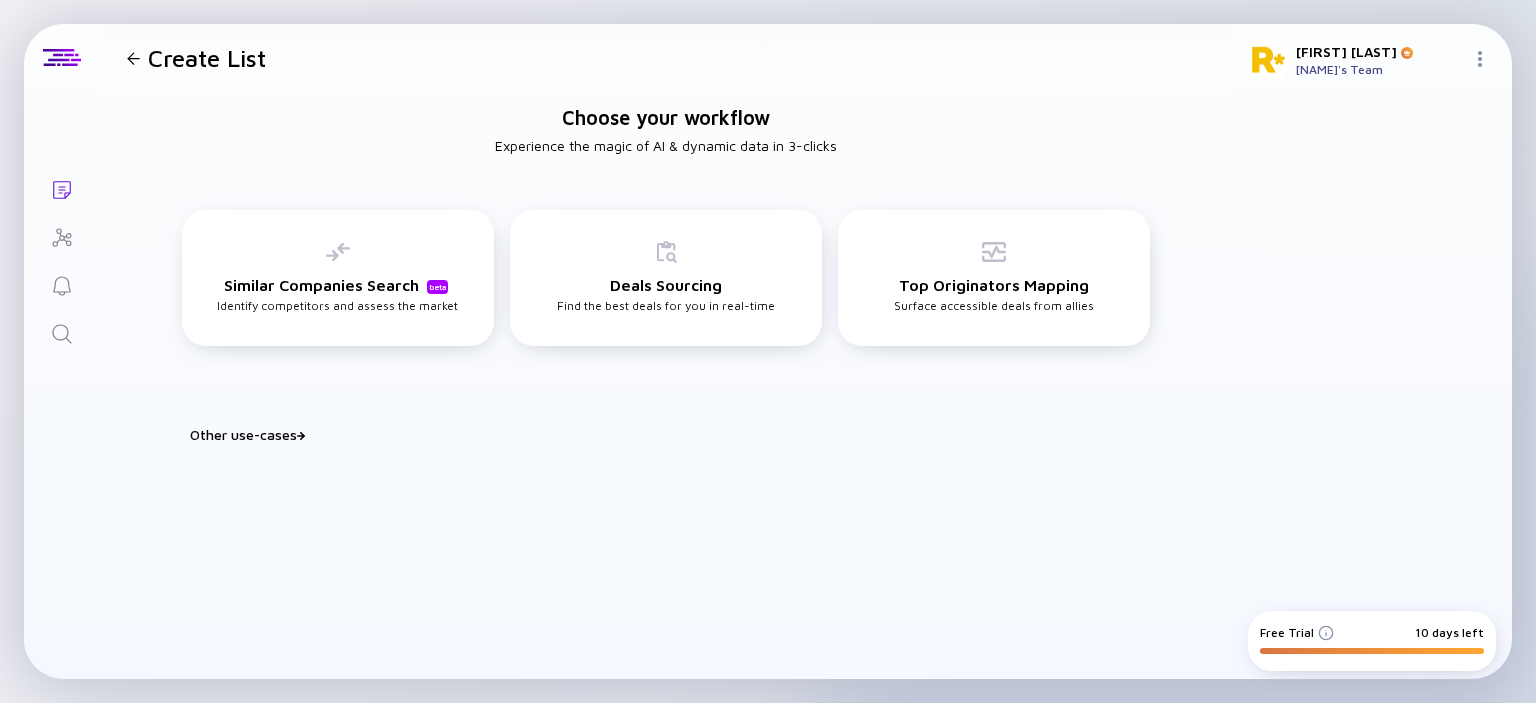 click at bounding box center [62, 334] 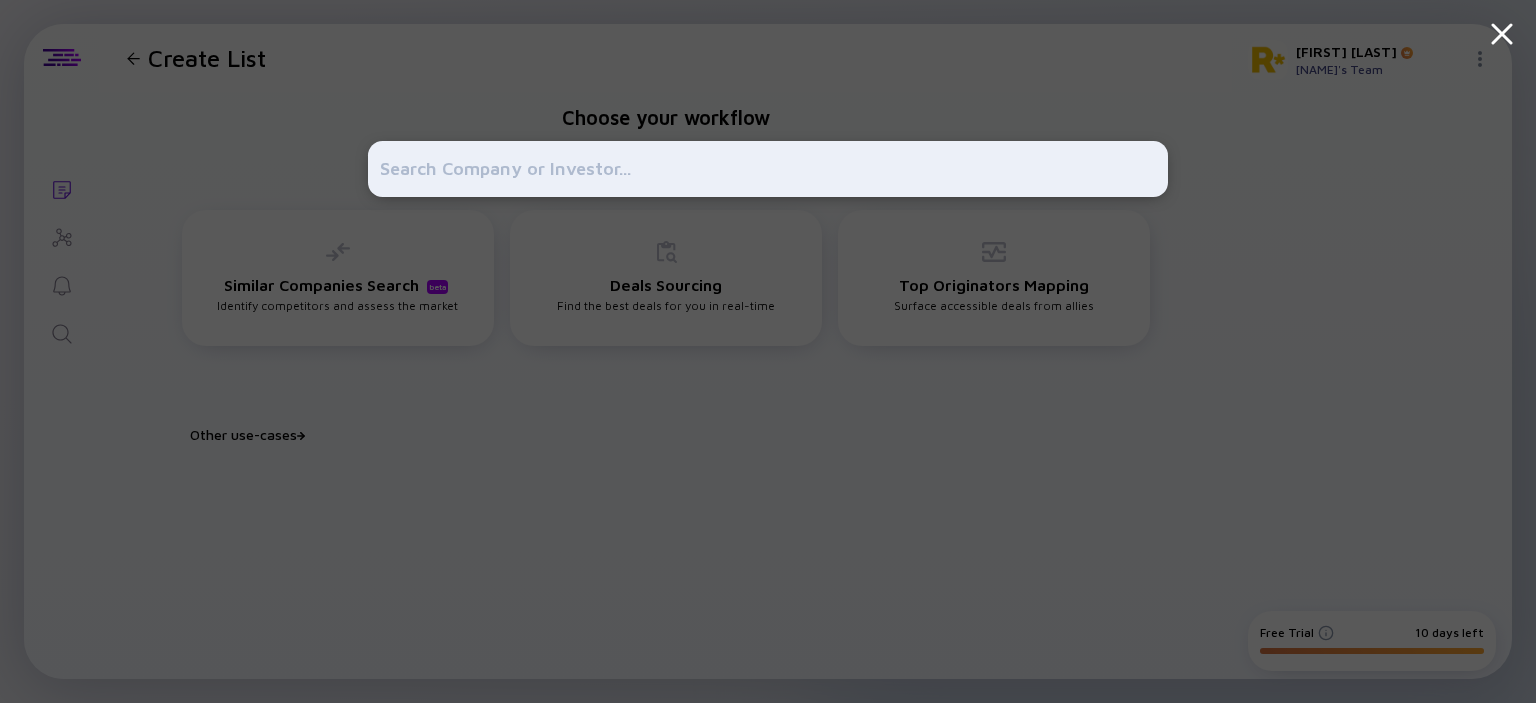 click at bounding box center (768, 351) 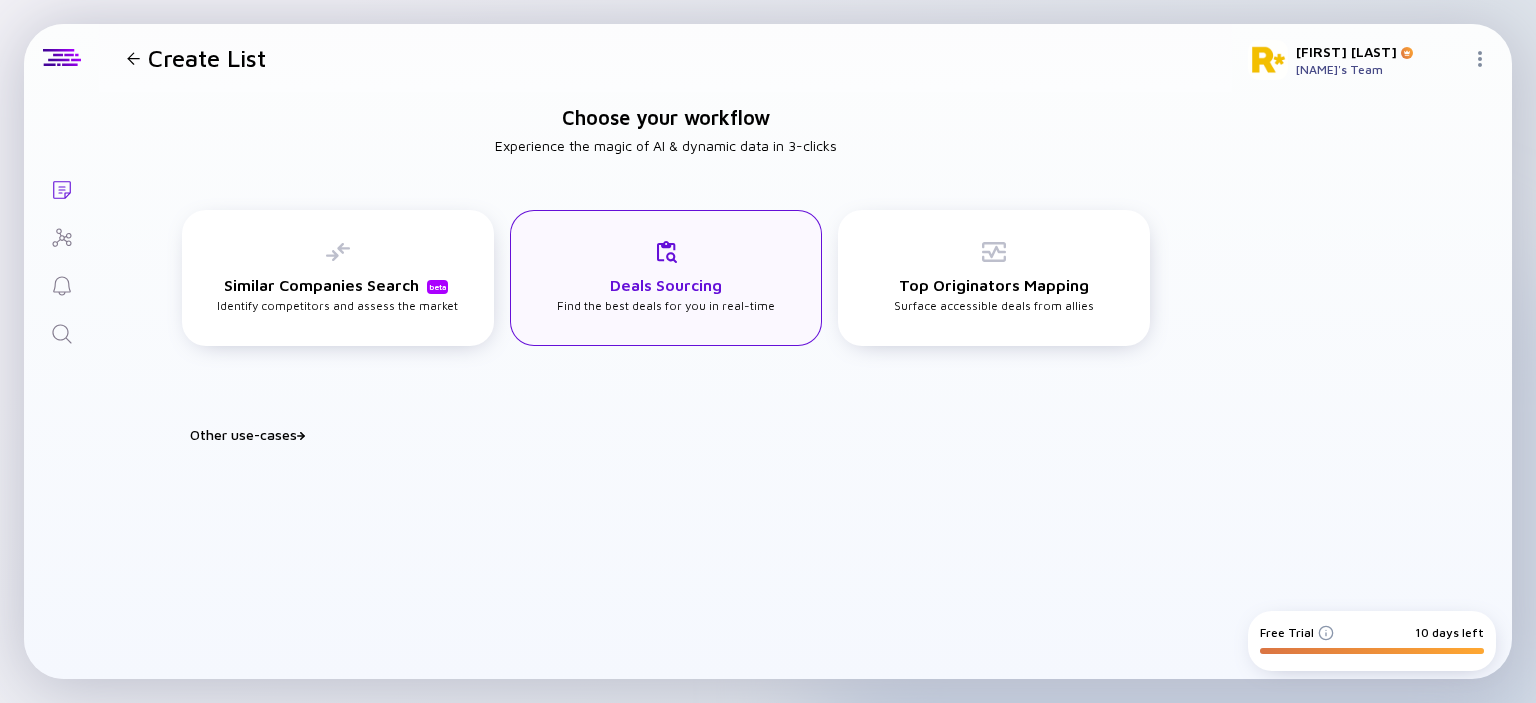 click on "Deals Sourcing Find the best deals for you in real-time" at bounding box center (337, 276) 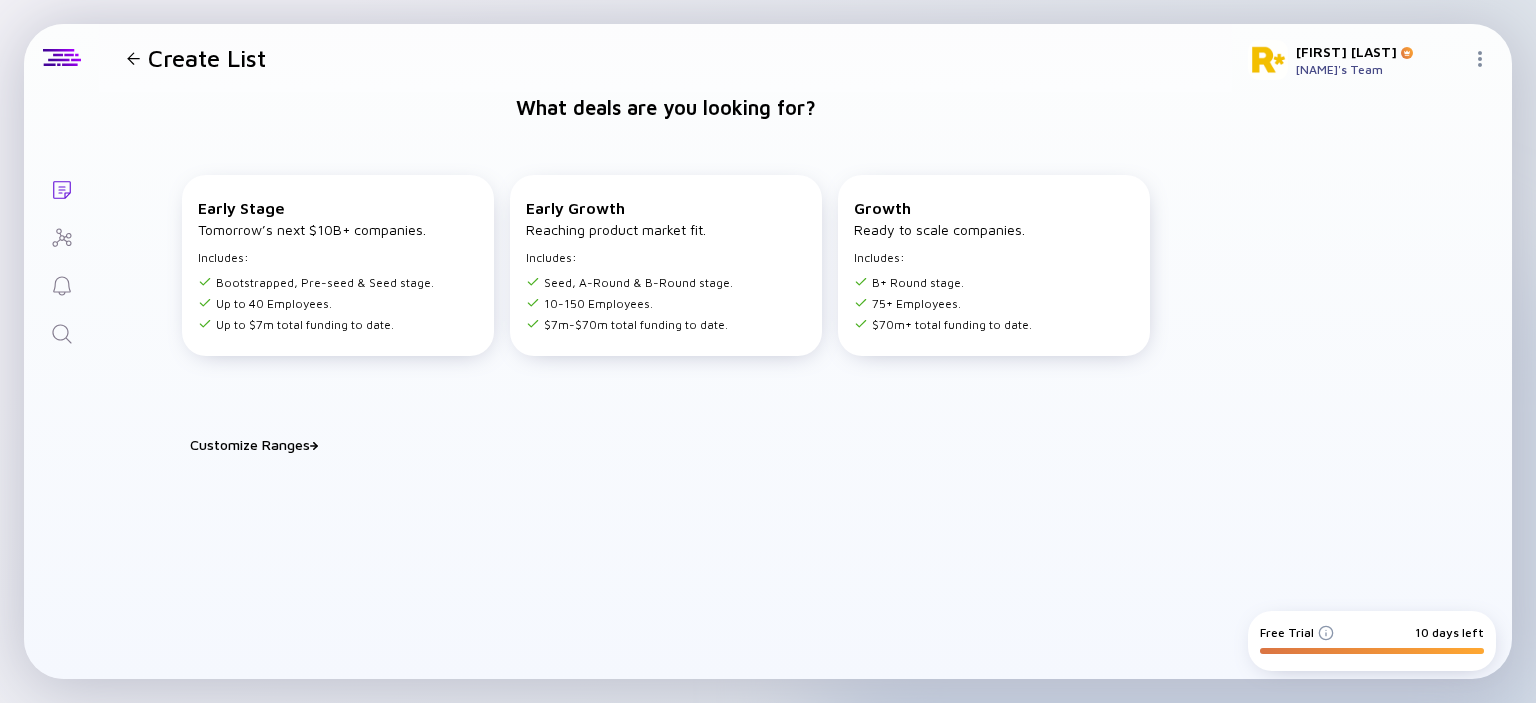 click on "Create List" at bounding box center [665, 58] 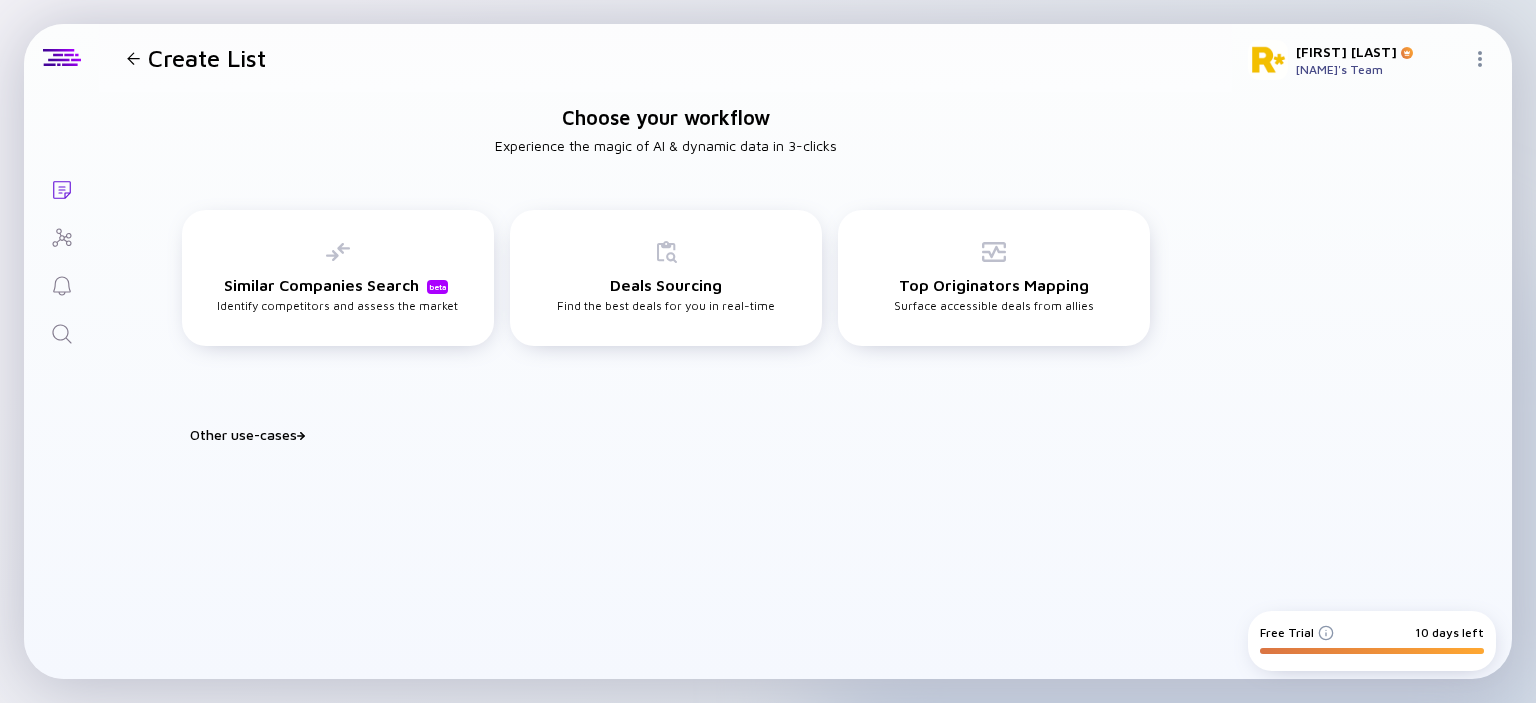 click at bounding box center (133, 58) 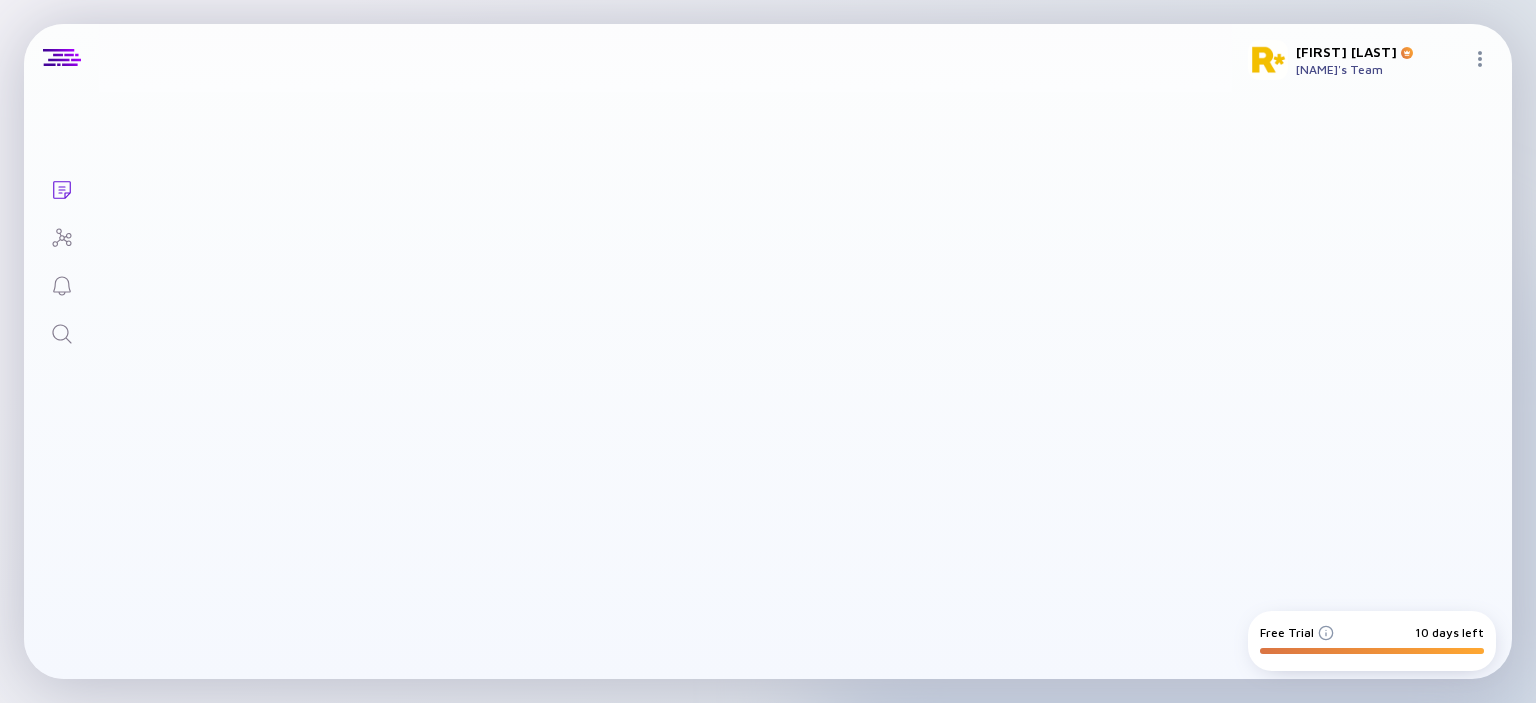 click at bounding box center [133, 48] 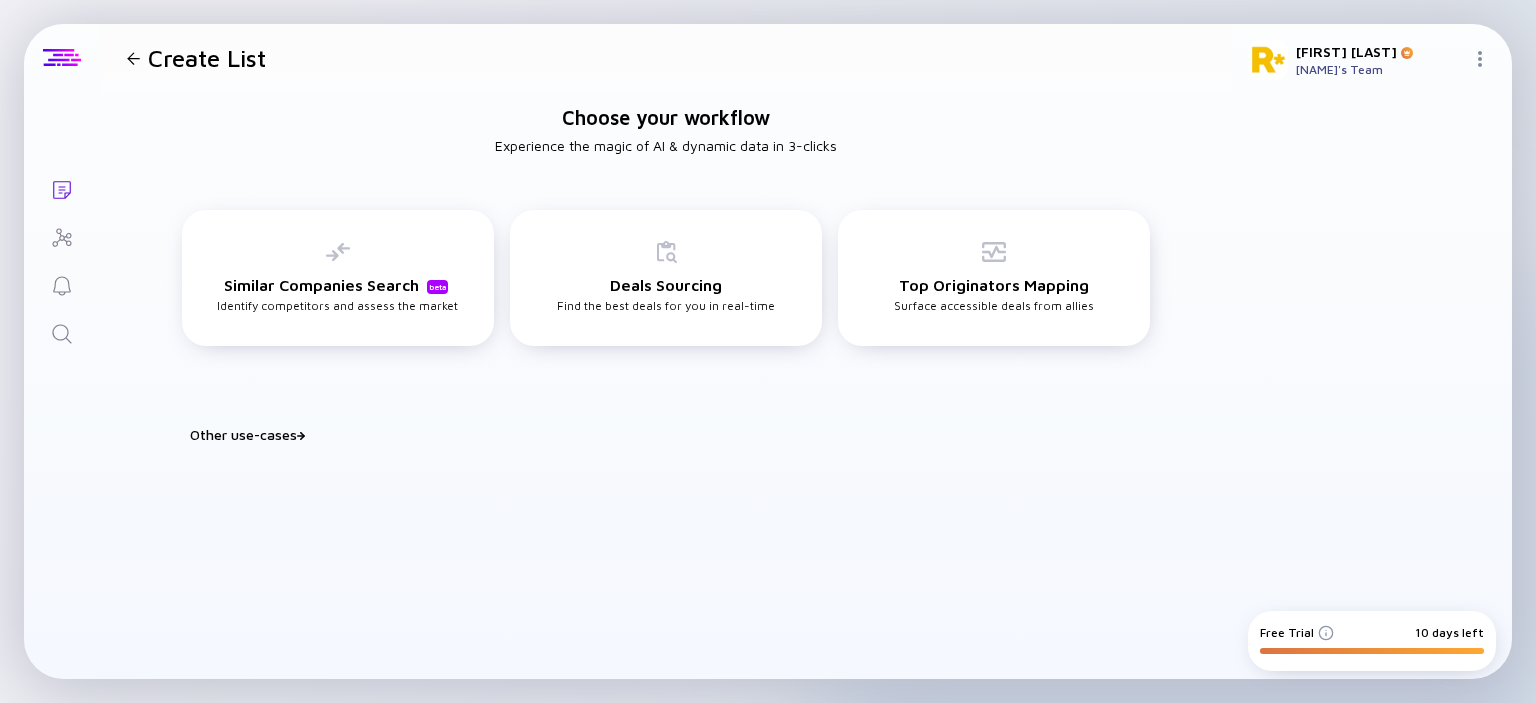 click at bounding box center (61, 58) 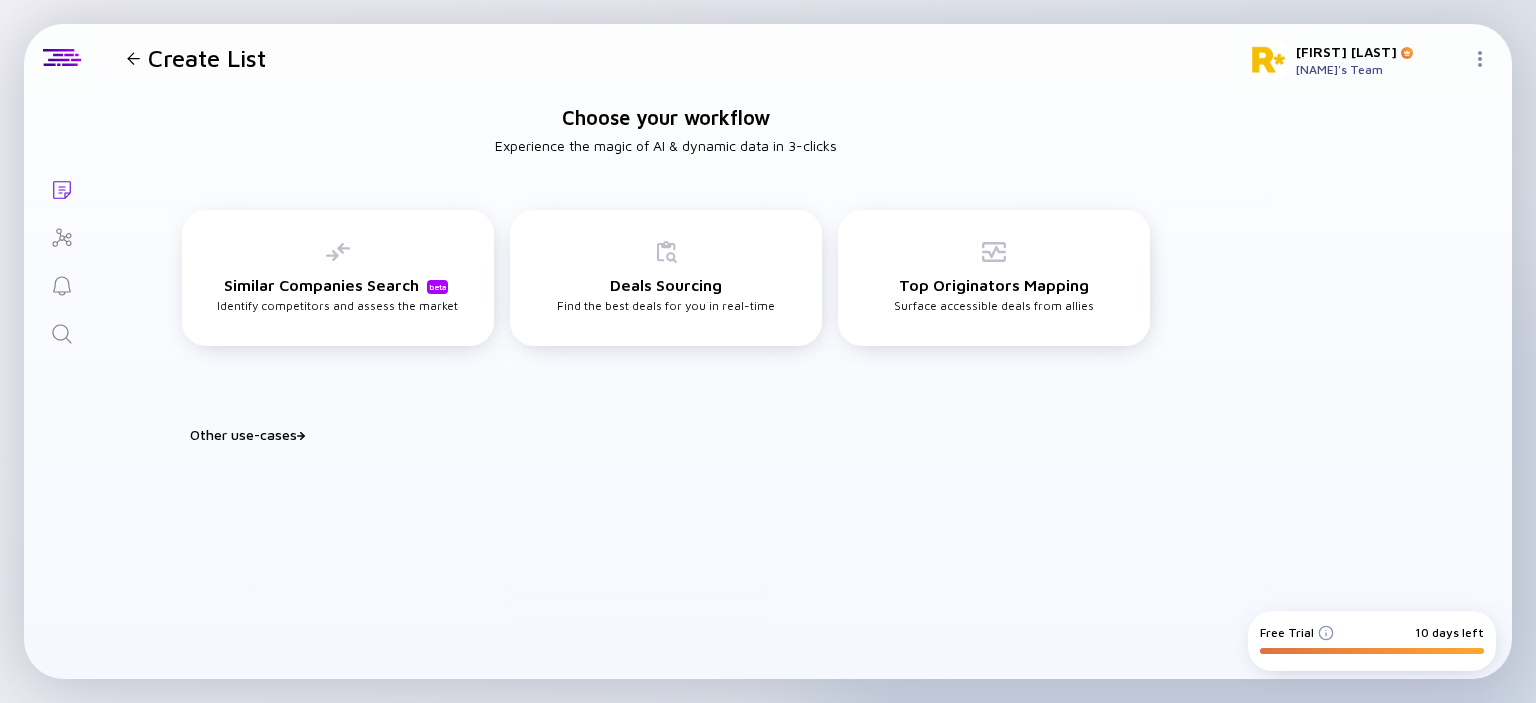 click at bounding box center [1480, 59] 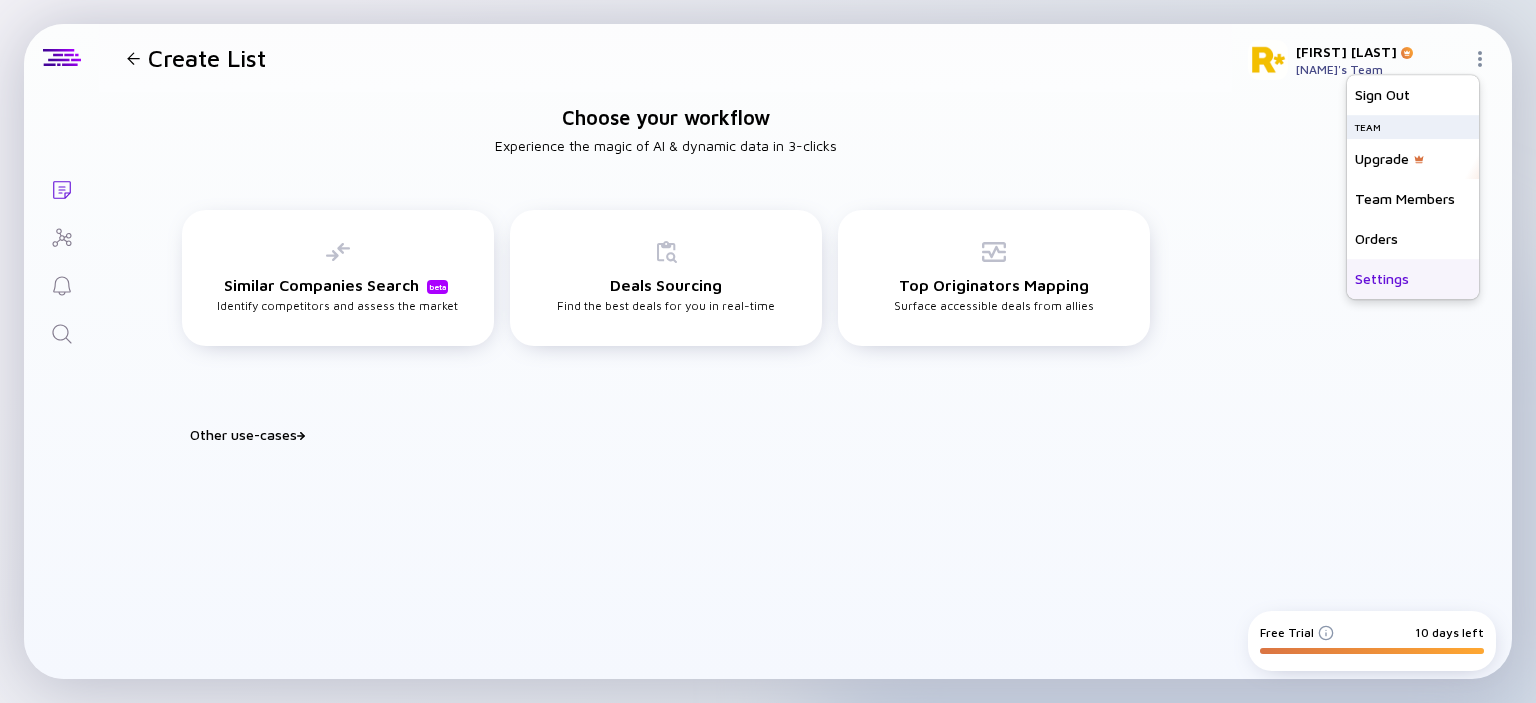 click on "Settings" at bounding box center [1413, 279] 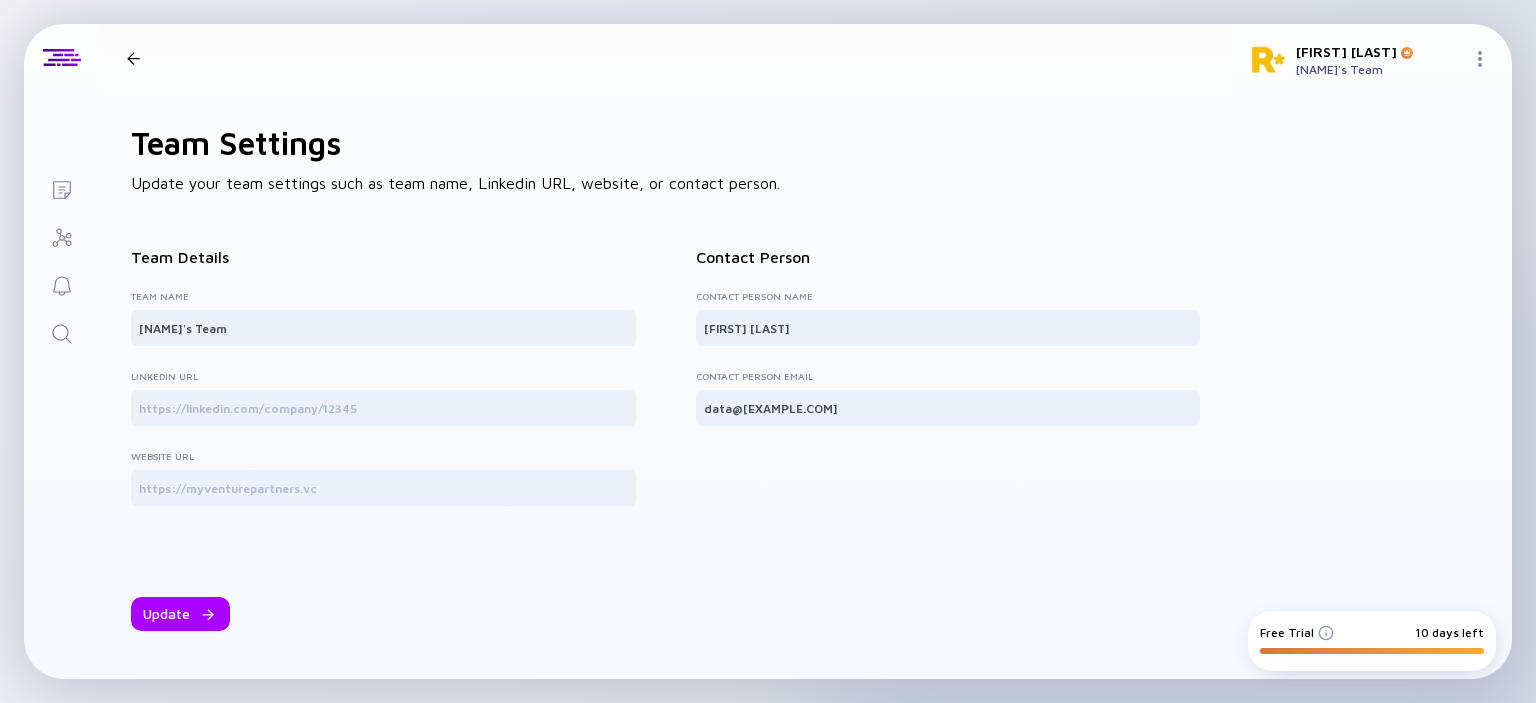 click on "[FIRST] [LAST]'s Team" at bounding box center (1372, 60) 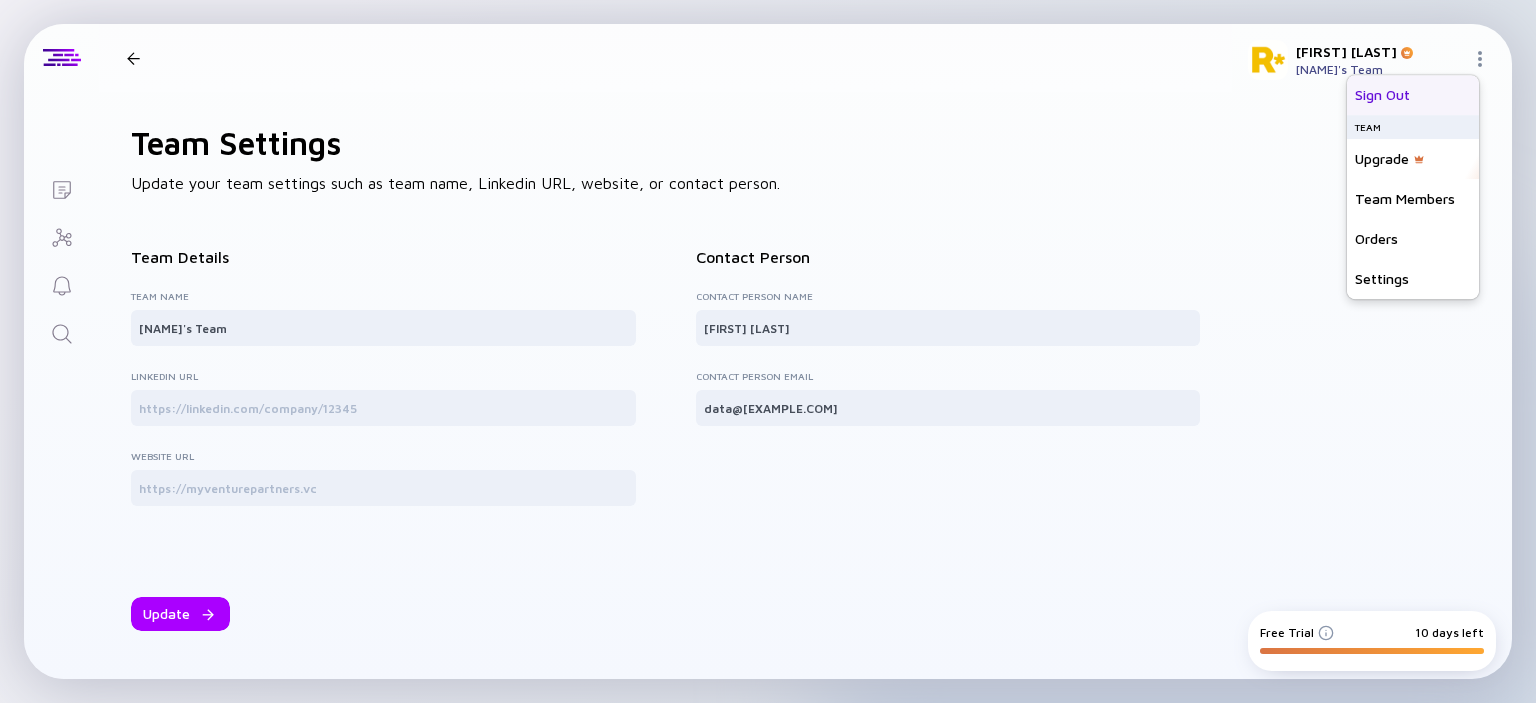 click on "Sign Out" at bounding box center [1413, 95] 